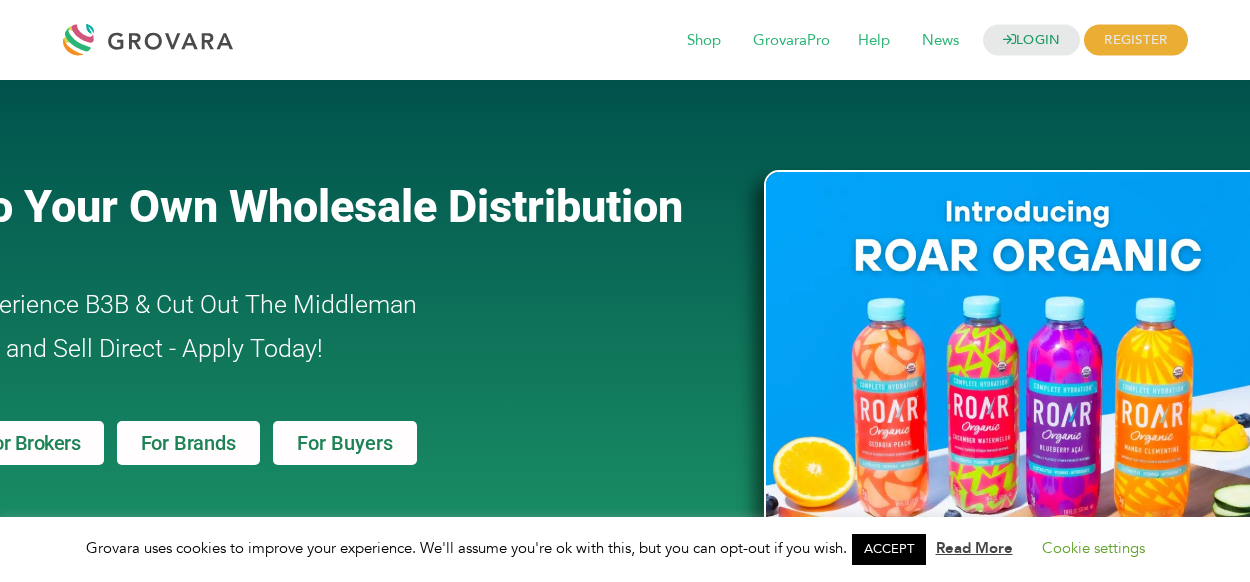 scroll, scrollTop: 0, scrollLeft: 0, axis: both 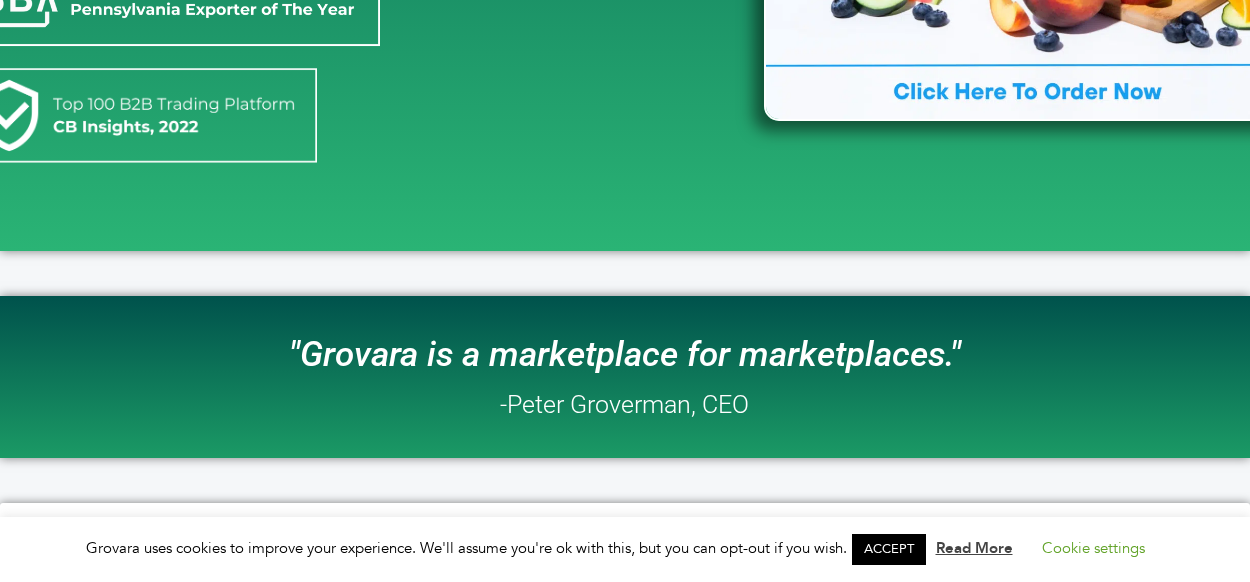 click on "Grovara uses cookies to improve your experience. We'll assume you're ok with this, but you can opt-out if you wish.  ACCEPT Read More   Cookie settings" at bounding box center [625, 549] 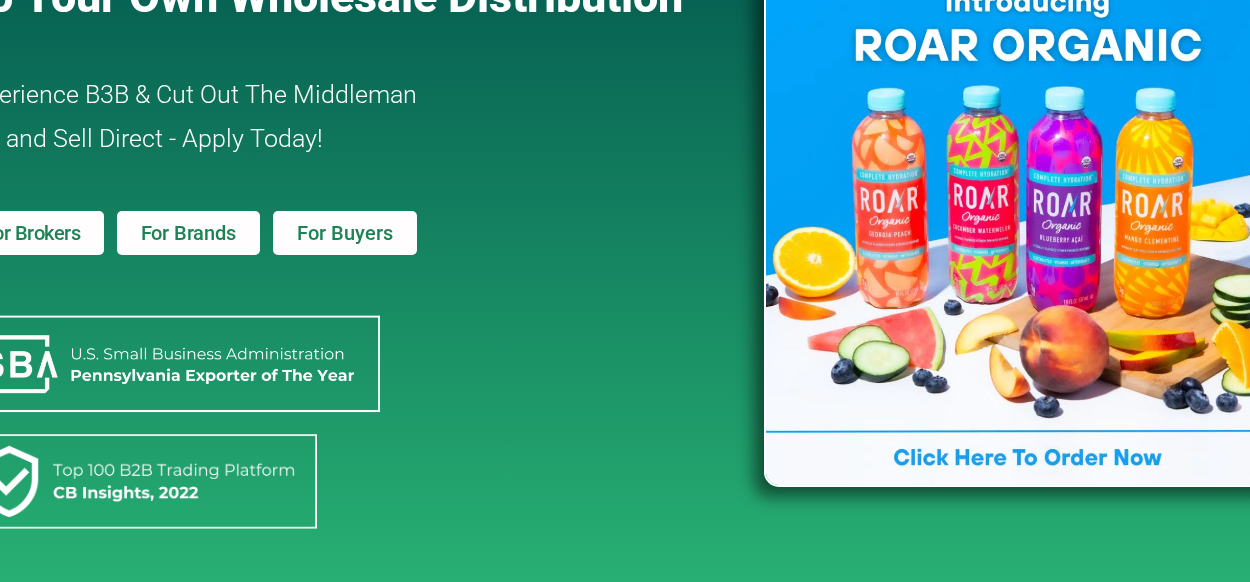 scroll, scrollTop: 0, scrollLeft: 0, axis: both 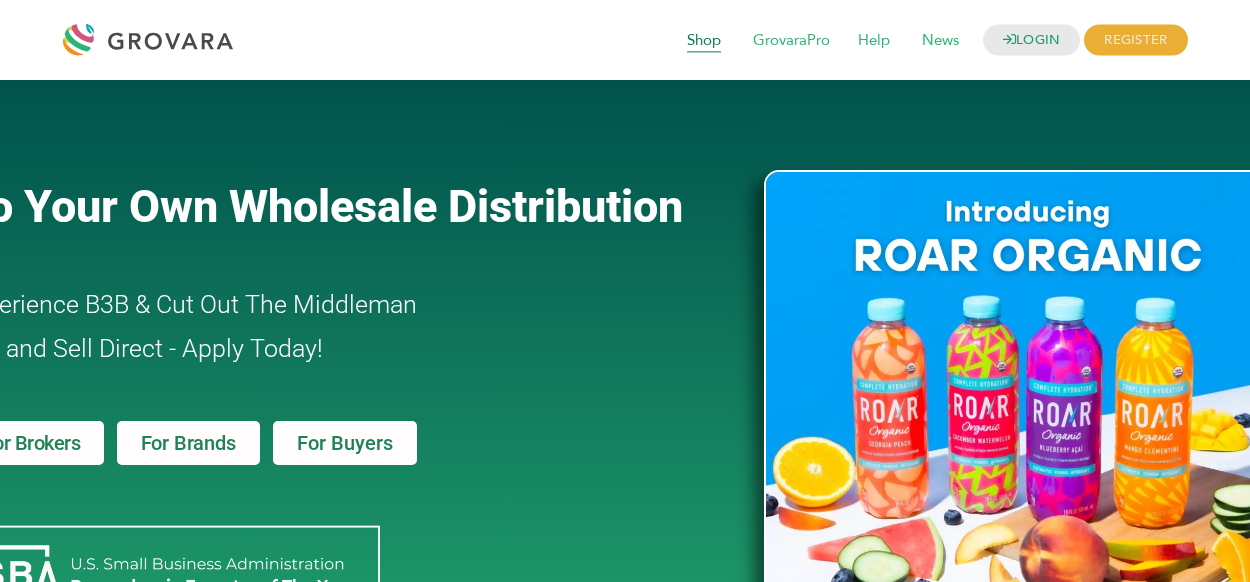 click on "Shop" at bounding box center (704, 41) 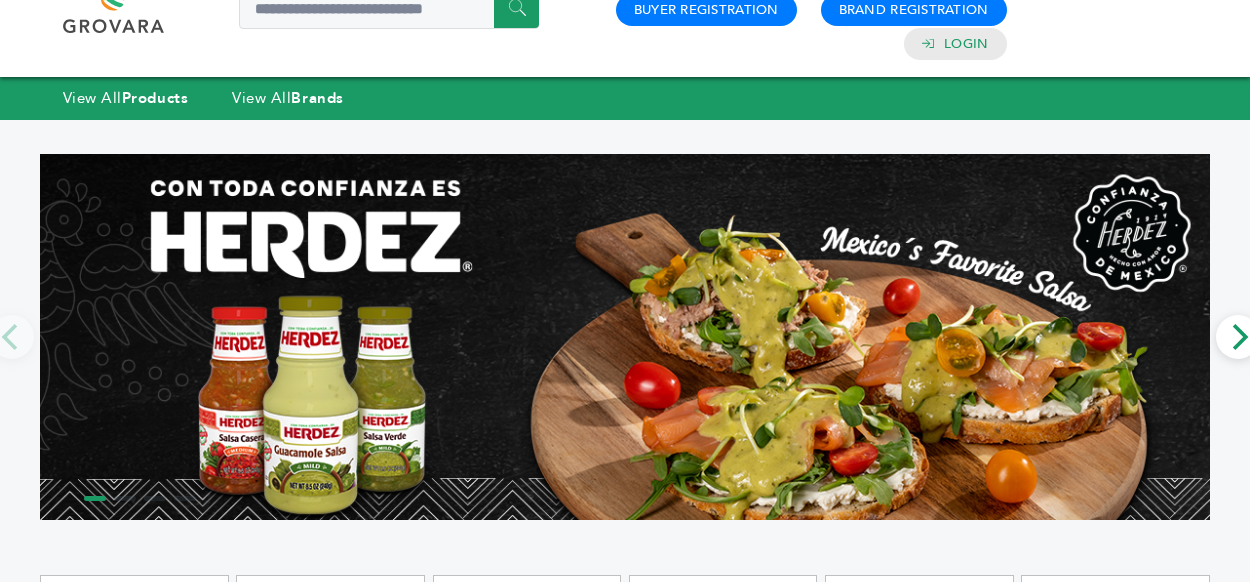 scroll, scrollTop: 179, scrollLeft: 0, axis: vertical 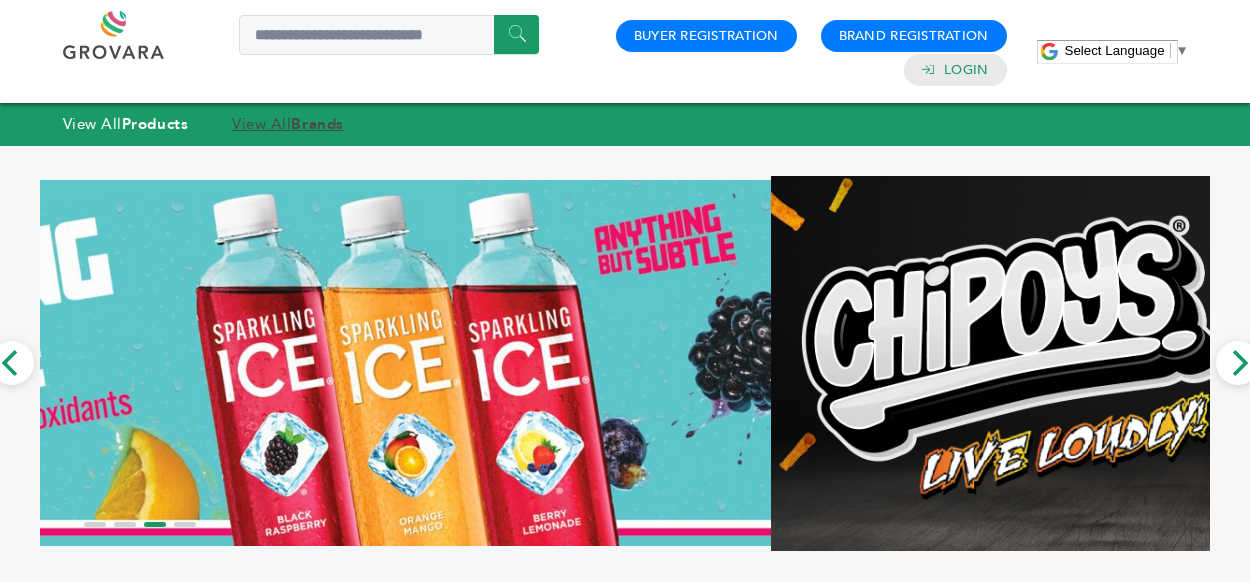 click on "Brands" at bounding box center (317, 124) 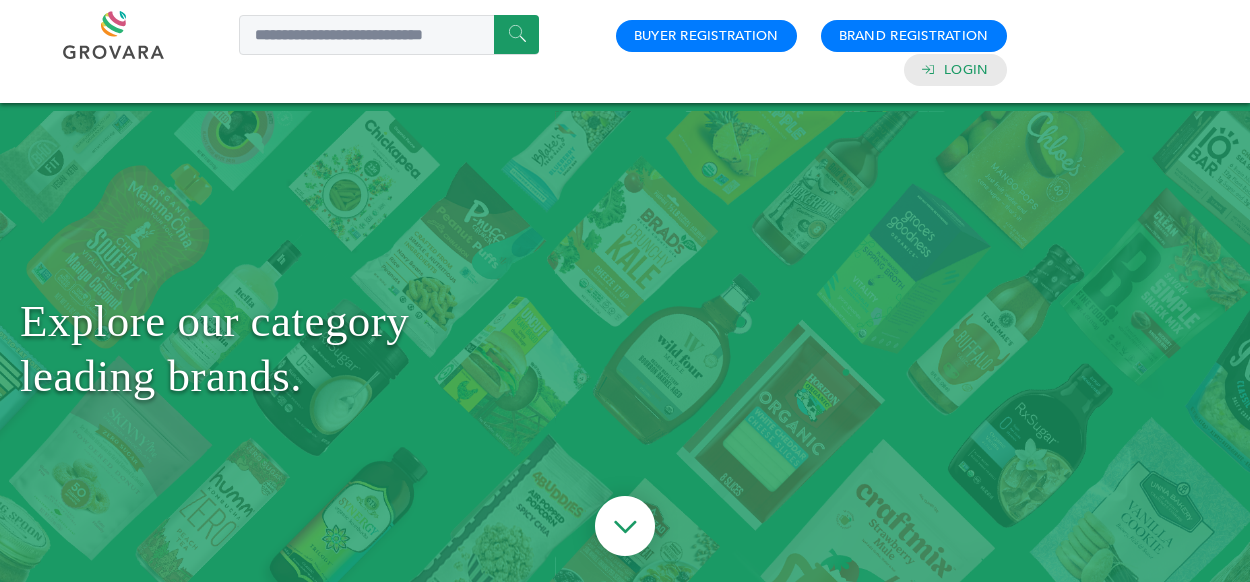 scroll, scrollTop: 0, scrollLeft: 0, axis: both 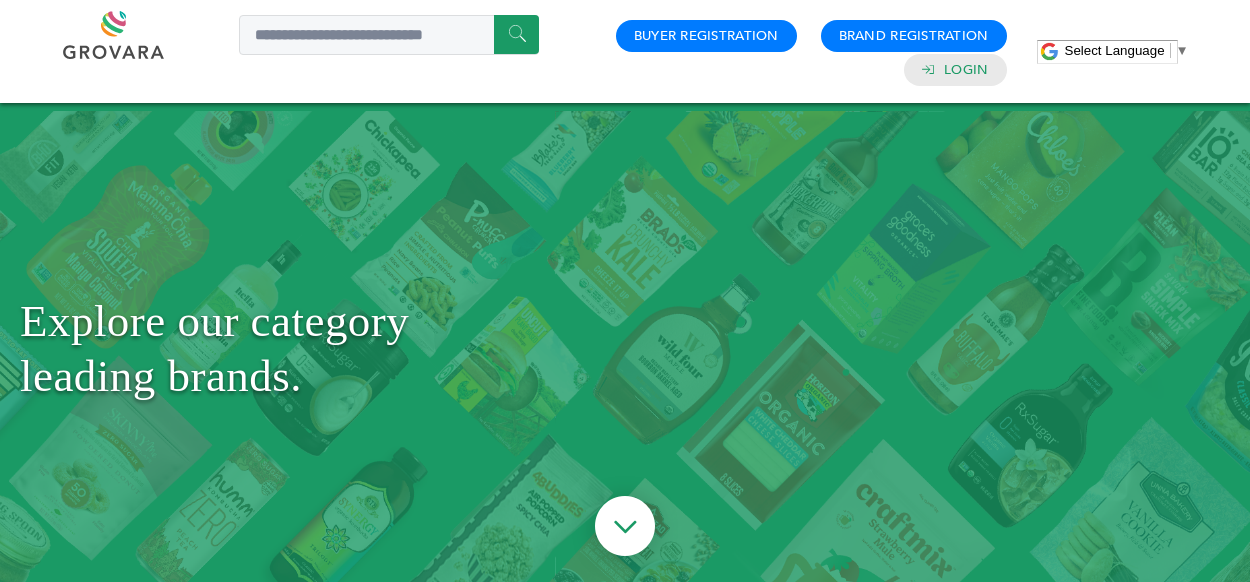 click at bounding box center [136, 35] 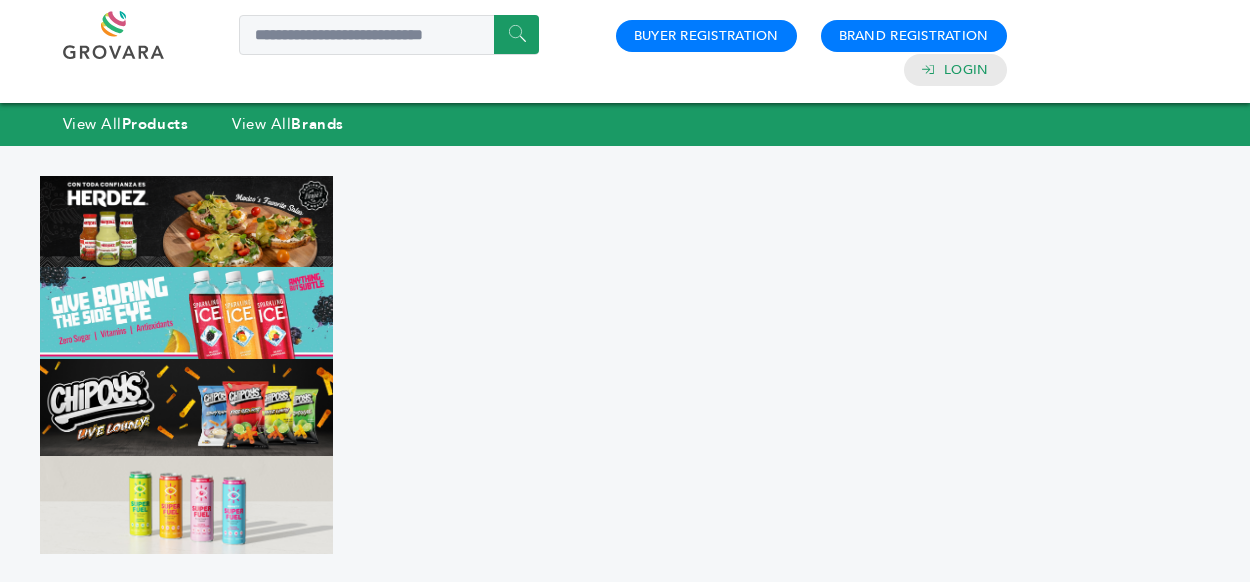 scroll, scrollTop: 0, scrollLeft: 0, axis: both 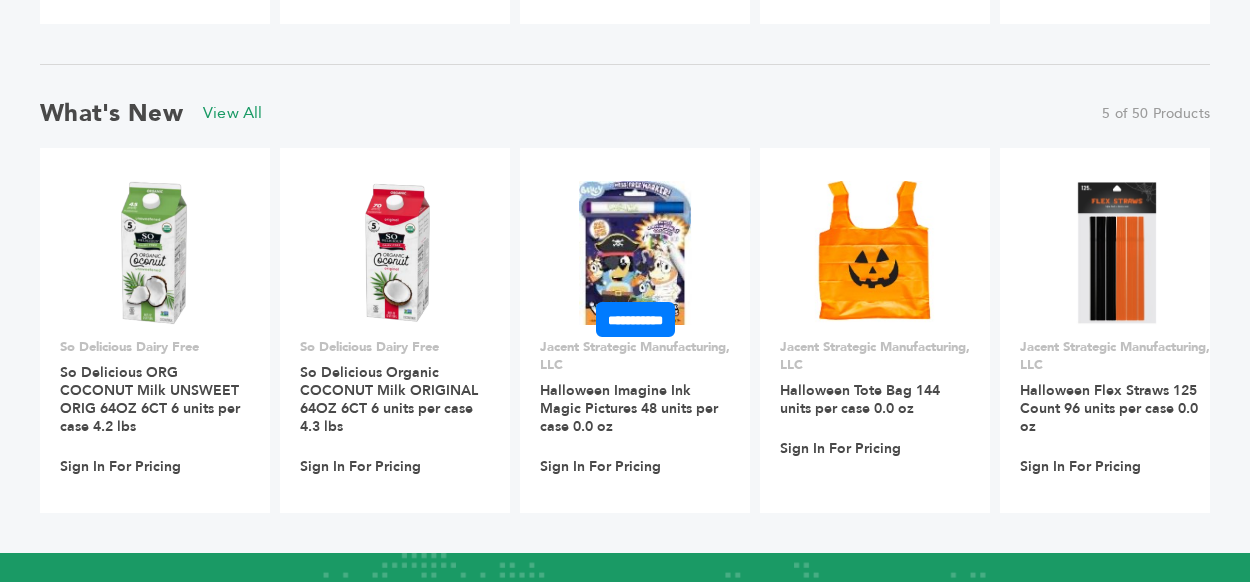 click at bounding box center (635, 253) 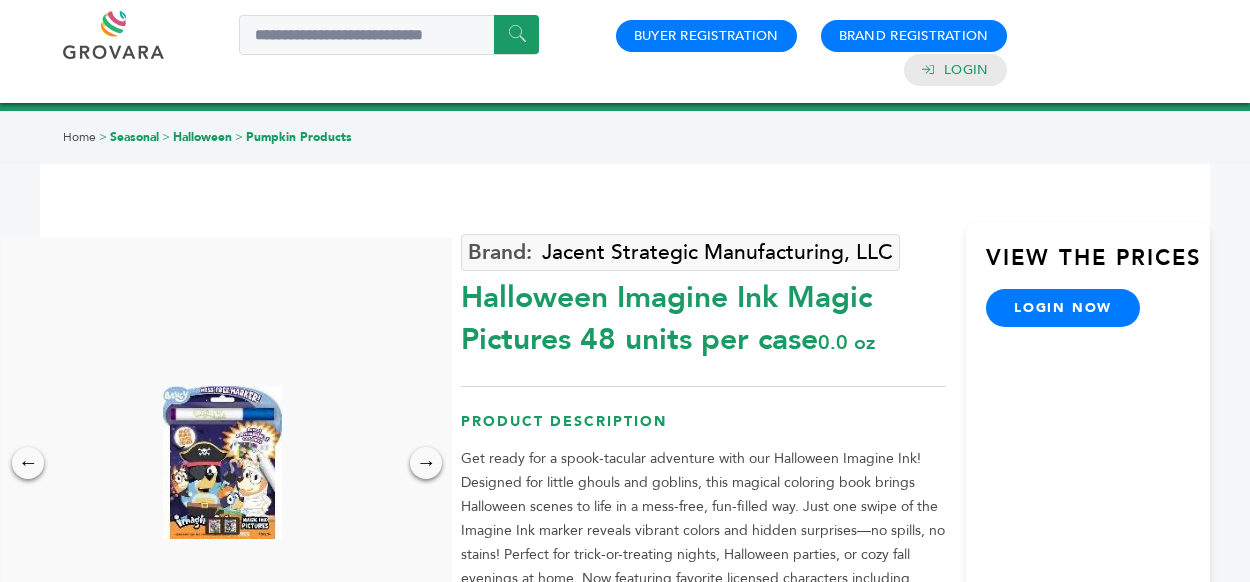 scroll, scrollTop: 0, scrollLeft: 0, axis: both 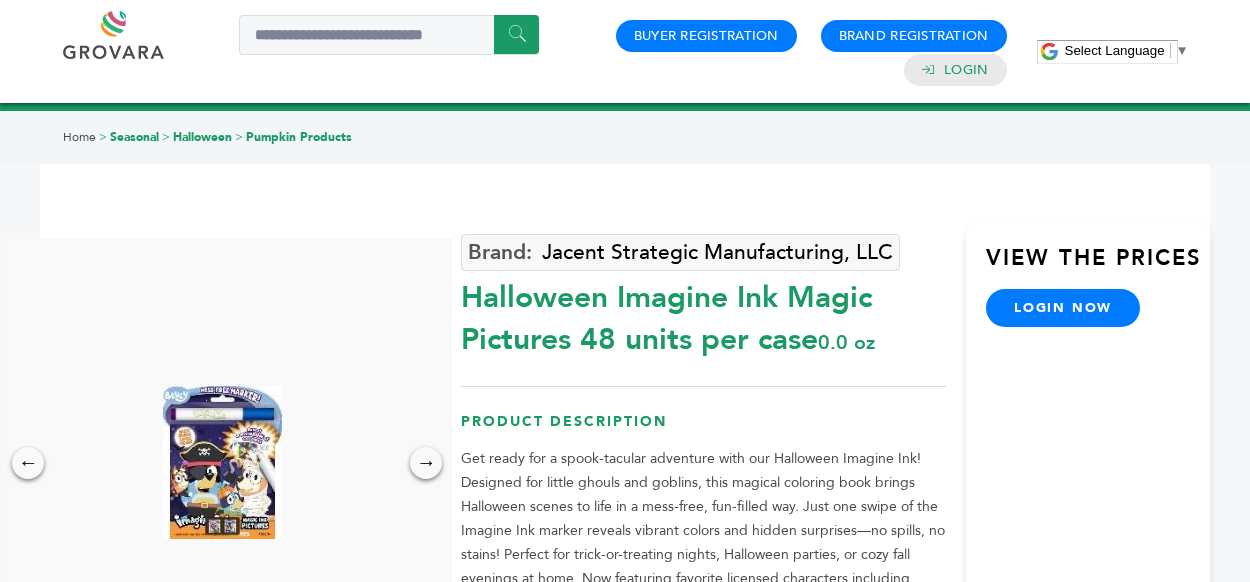 click on "Home" at bounding box center (79, 137) 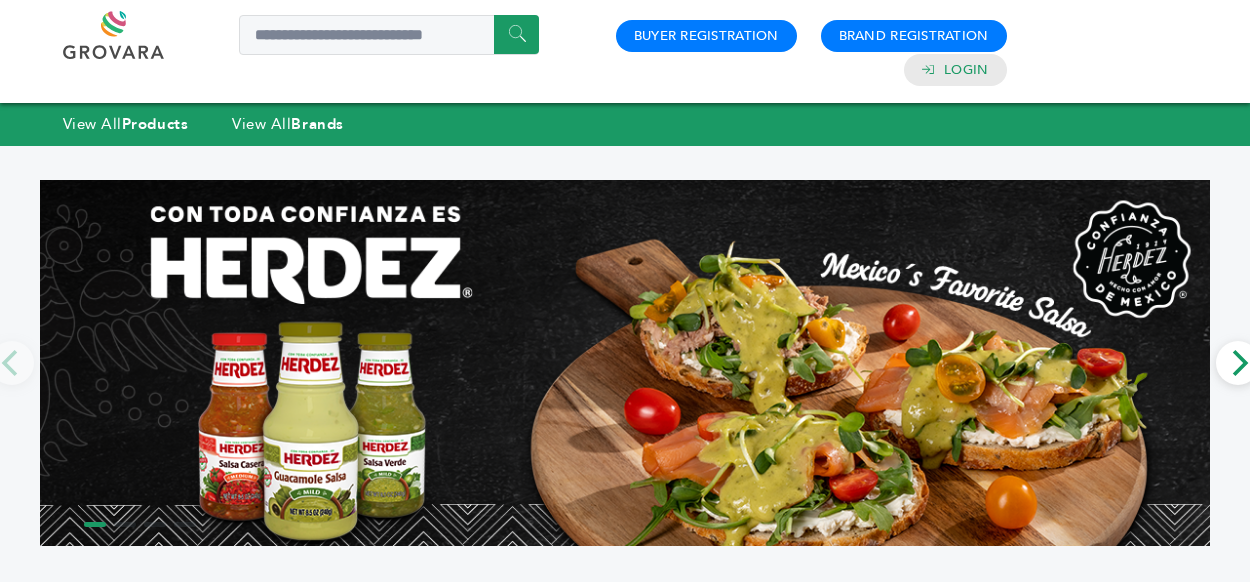 scroll, scrollTop: 16, scrollLeft: 0, axis: vertical 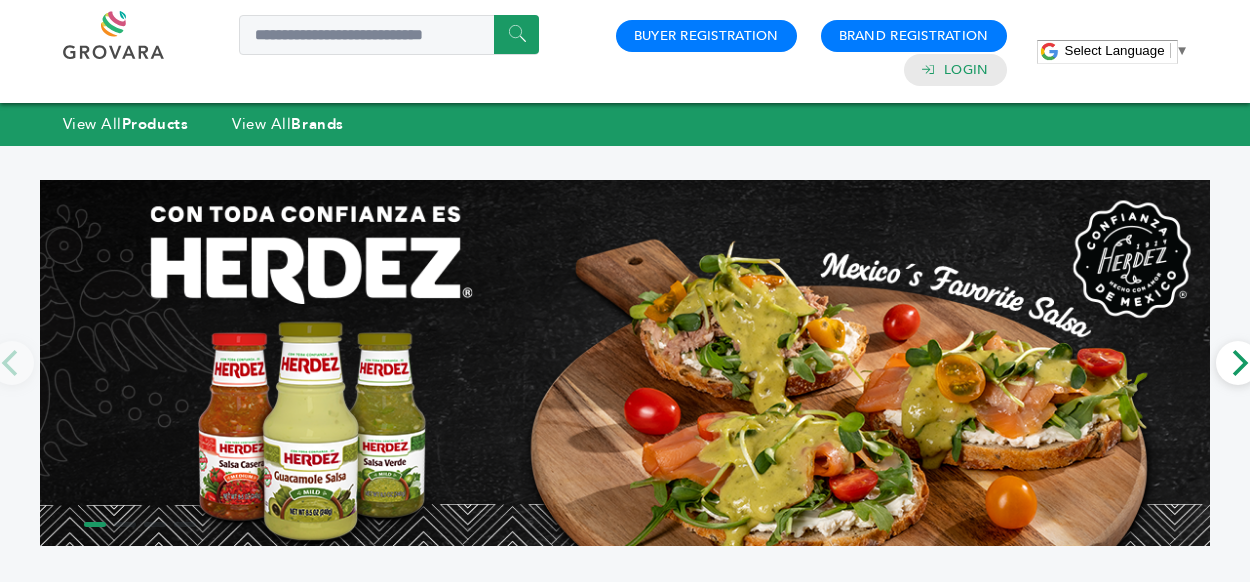 click at bounding box center (136, 35) 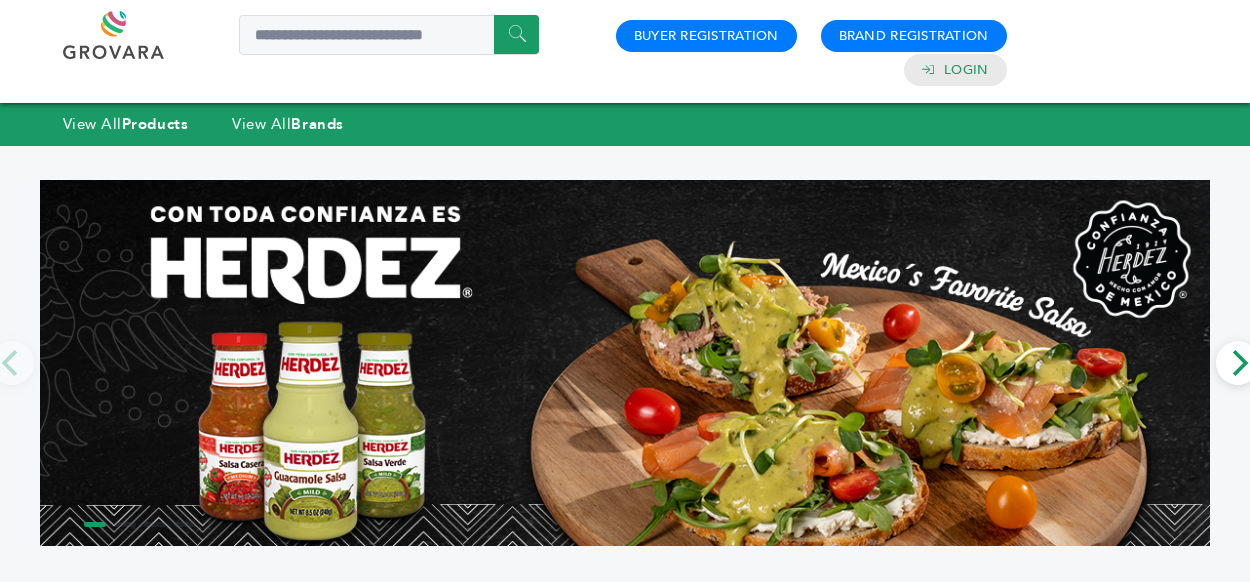 scroll, scrollTop: 58, scrollLeft: 0, axis: vertical 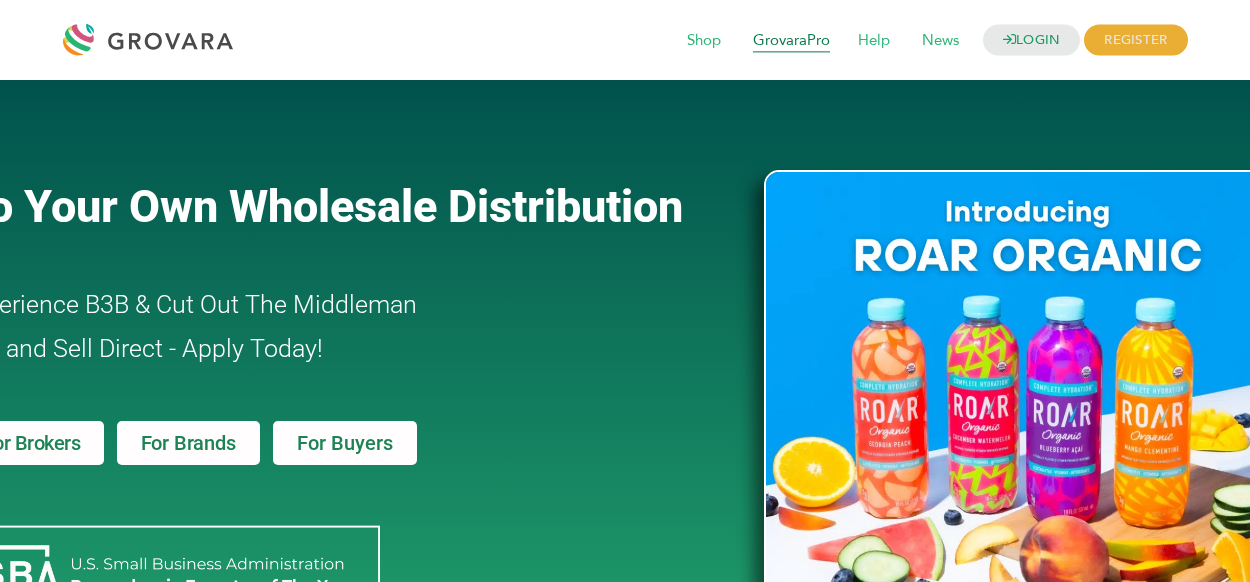 click on "GrovaraPro" at bounding box center [791, 41] 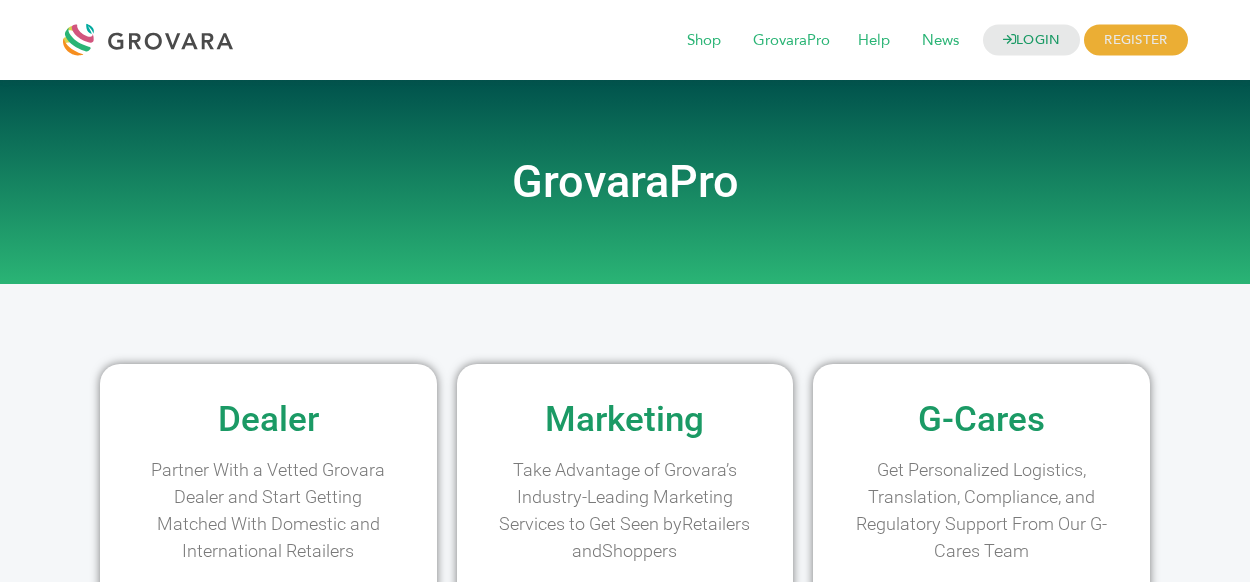 scroll, scrollTop: 0, scrollLeft: 0, axis: both 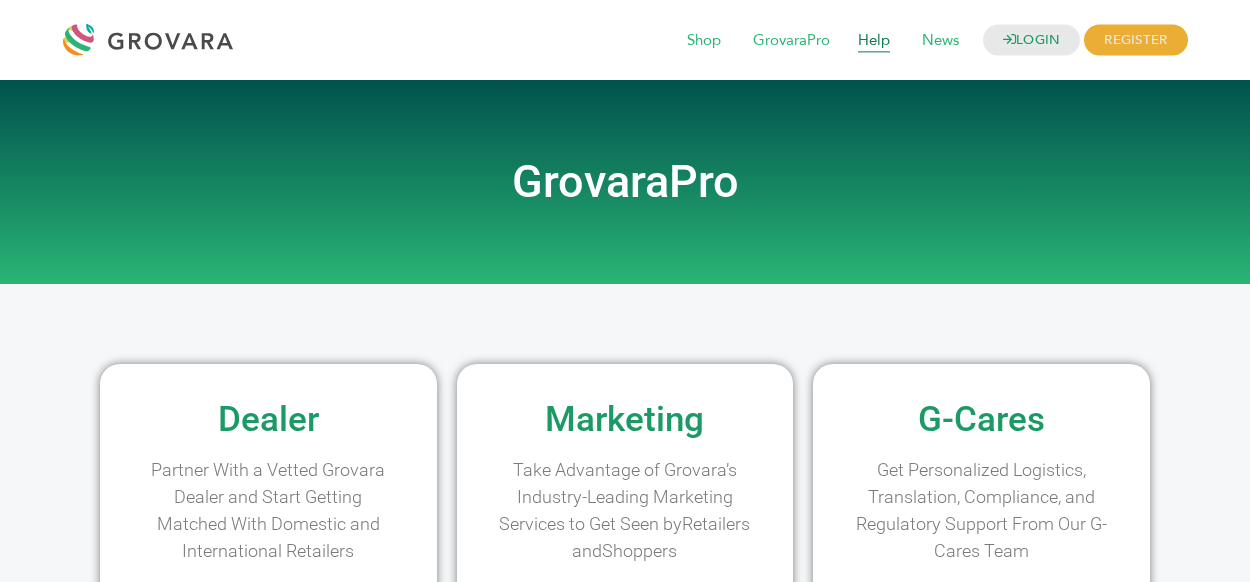 click on "Help" at bounding box center (874, 41) 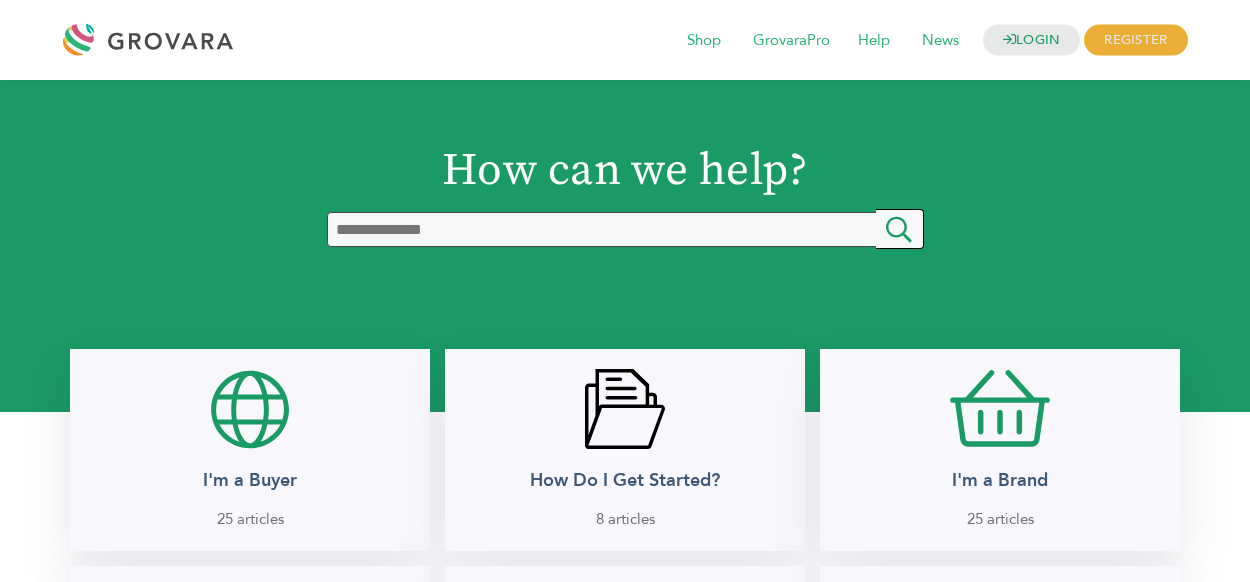 scroll, scrollTop: 0, scrollLeft: 0, axis: both 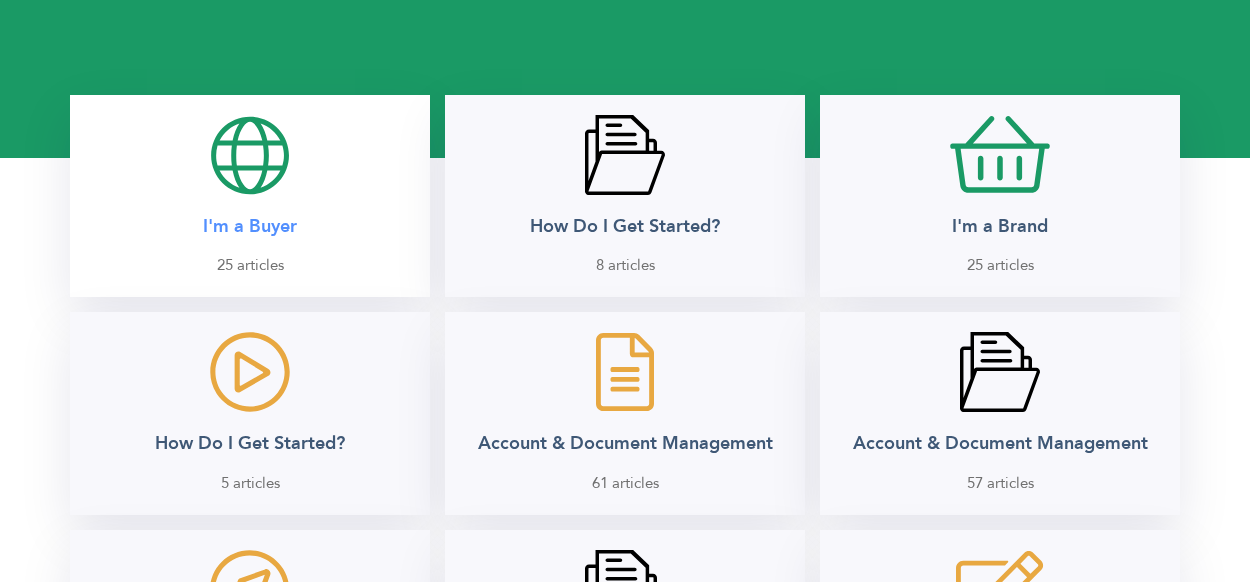 click on "I'm a Buyer" at bounding box center (250, 226) 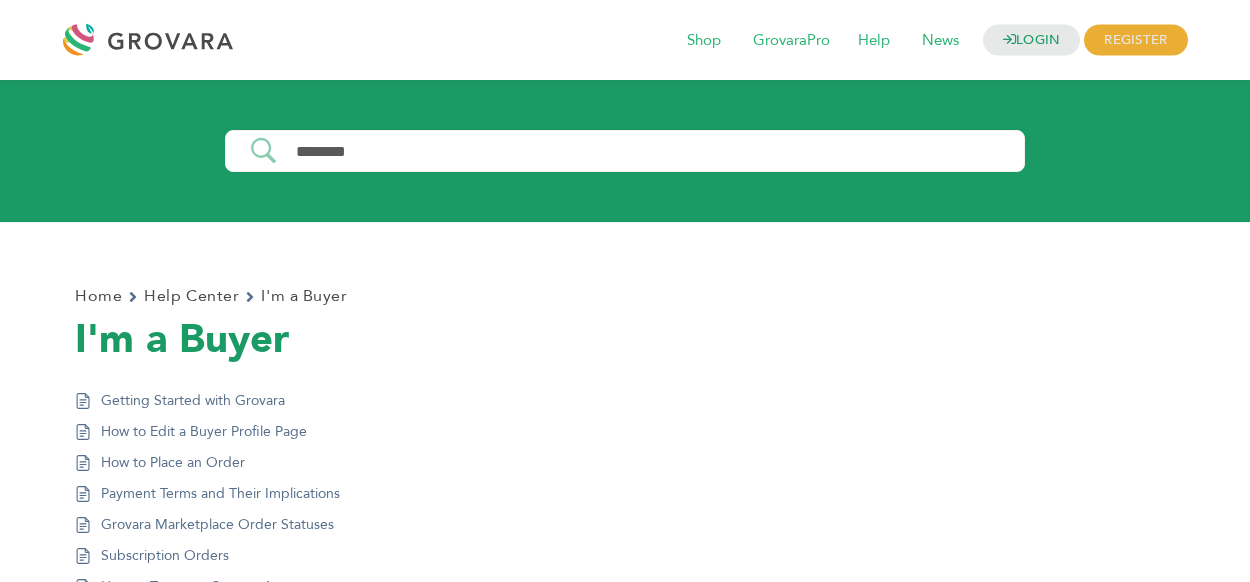 scroll, scrollTop: 0, scrollLeft: 0, axis: both 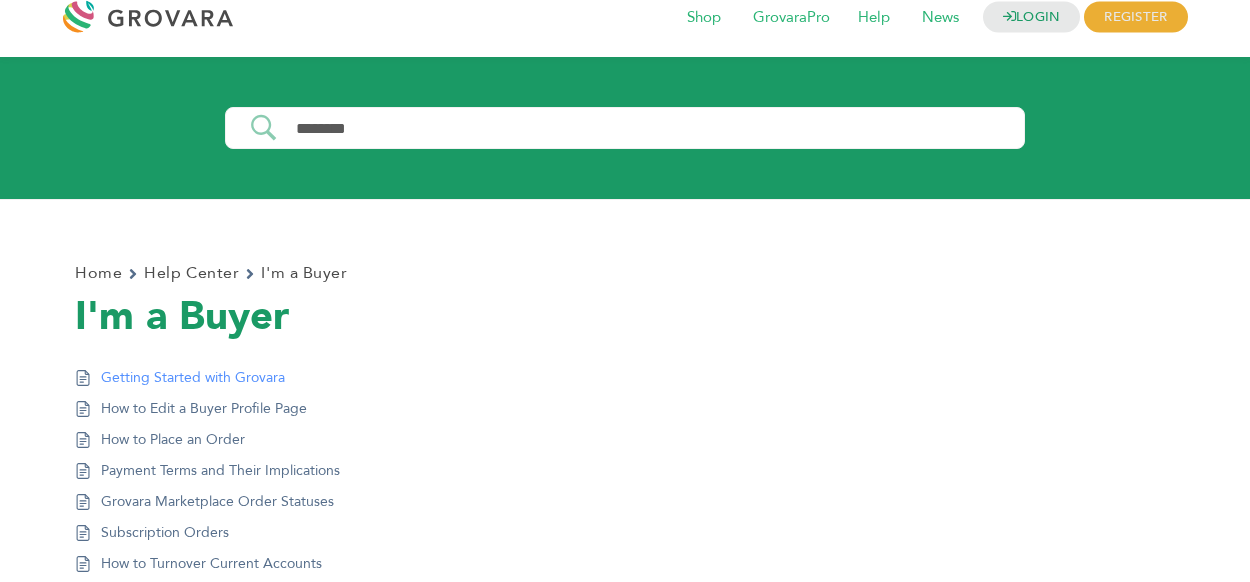 click on "Getting Started with Grovara" at bounding box center [193, 377] 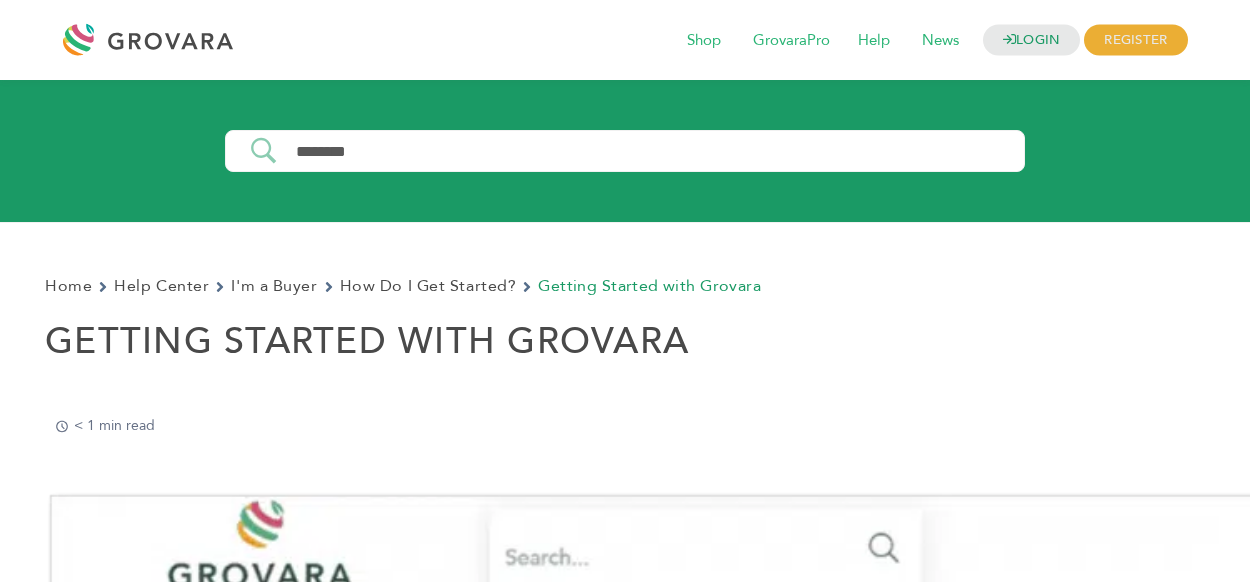 scroll, scrollTop: 0, scrollLeft: 0, axis: both 